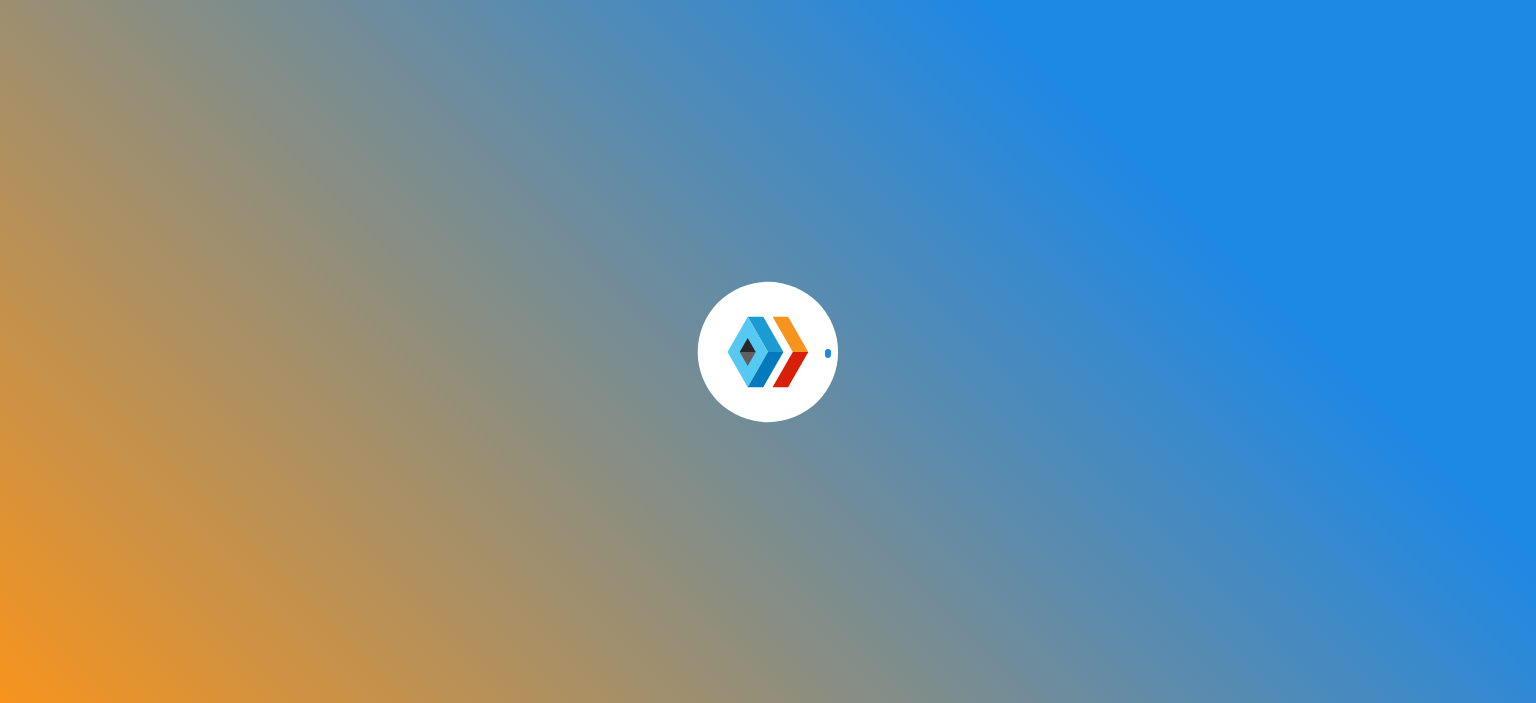 scroll, scrollTop: 0, scrollLeft: 0, axis: both 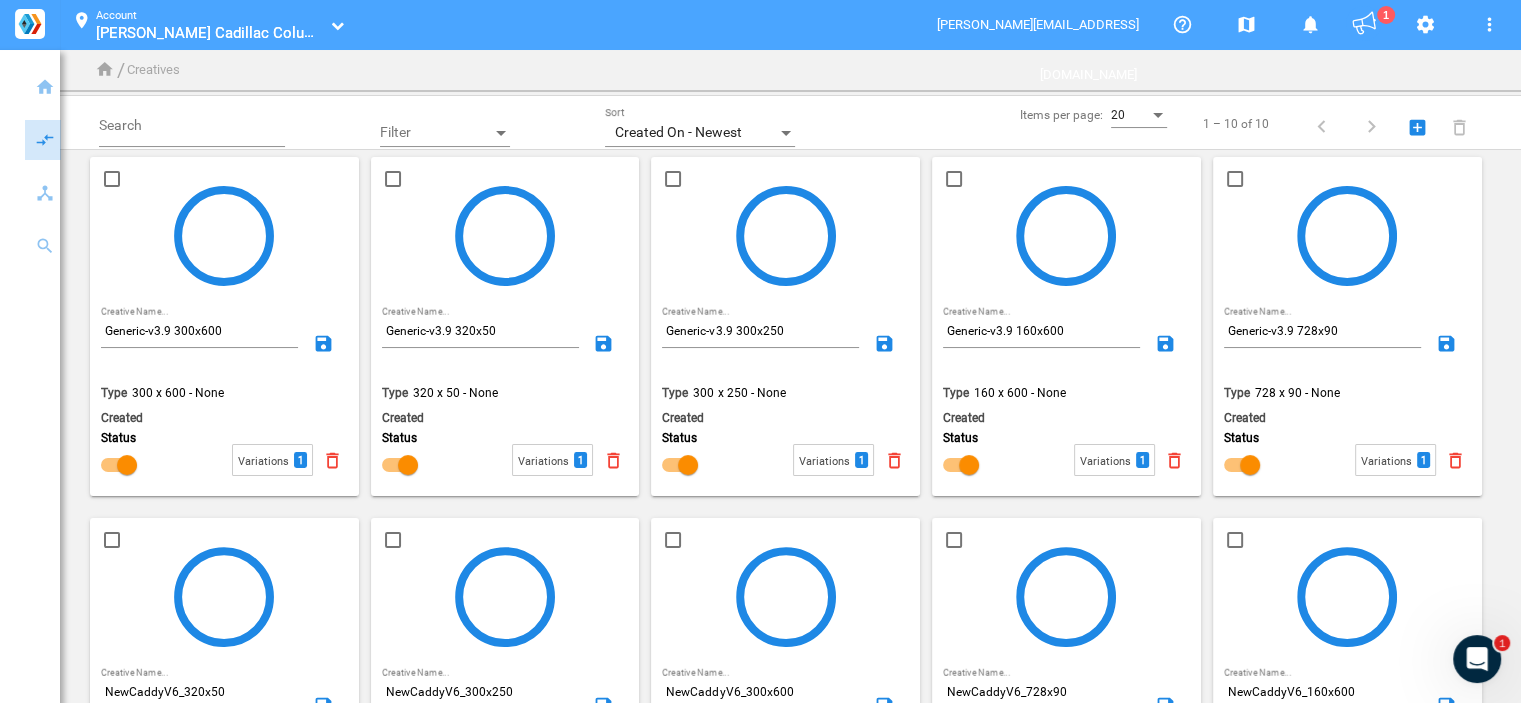 click on "location_on Account Stan McNabb Cadillac Columbia_100015516 Stan McNabb Cadillac Columbia_100015516" at bounding box center (306, 25) 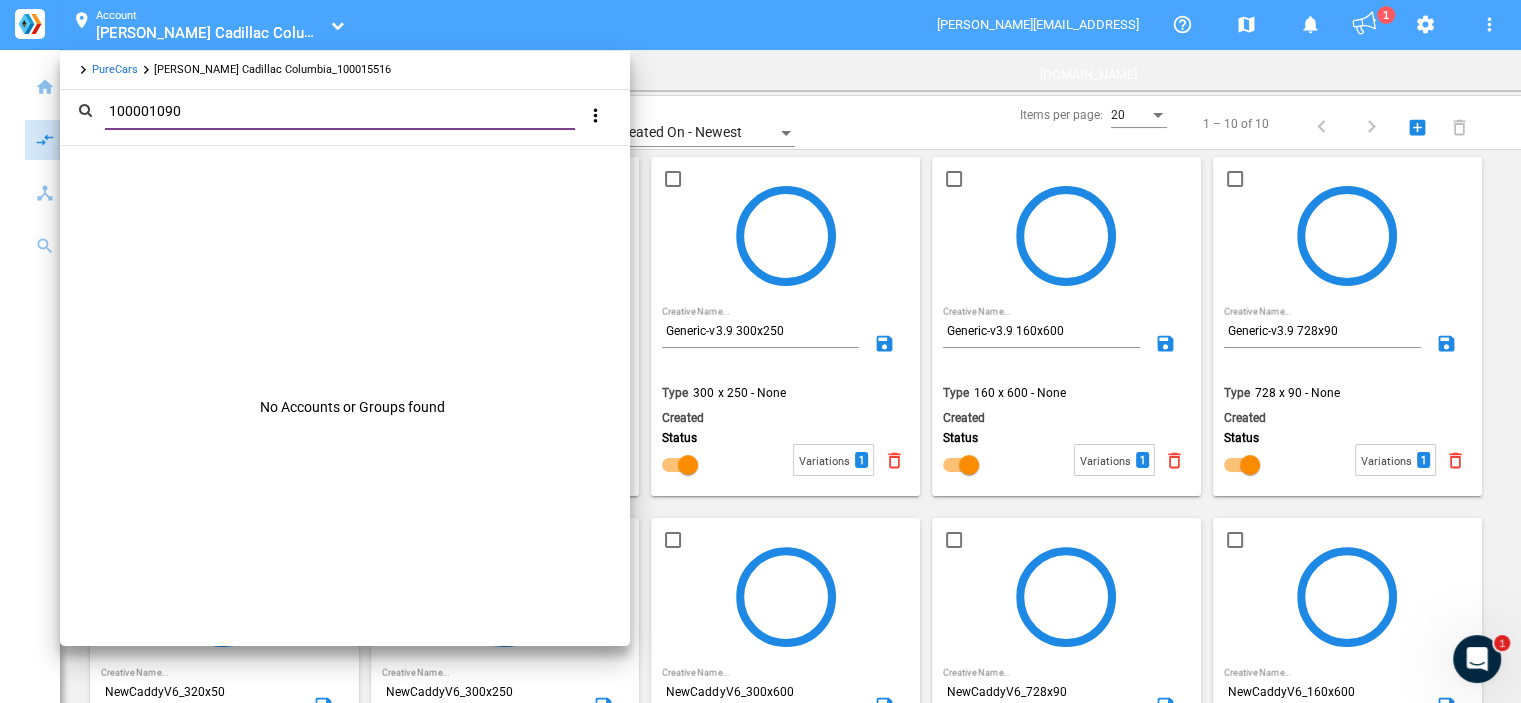 type on "100001090" 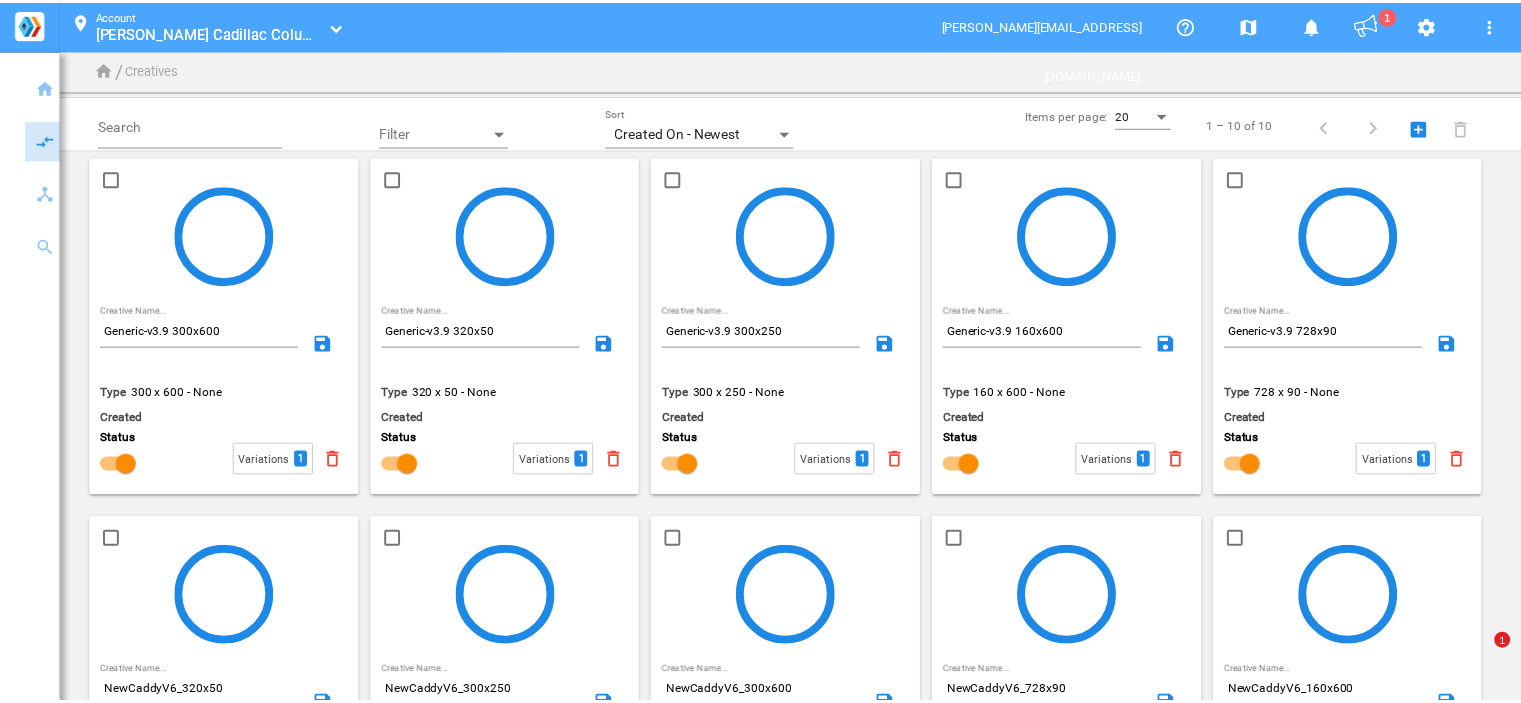 scroll, scrollTop: 0, scrollLeft: 0, axis: both 